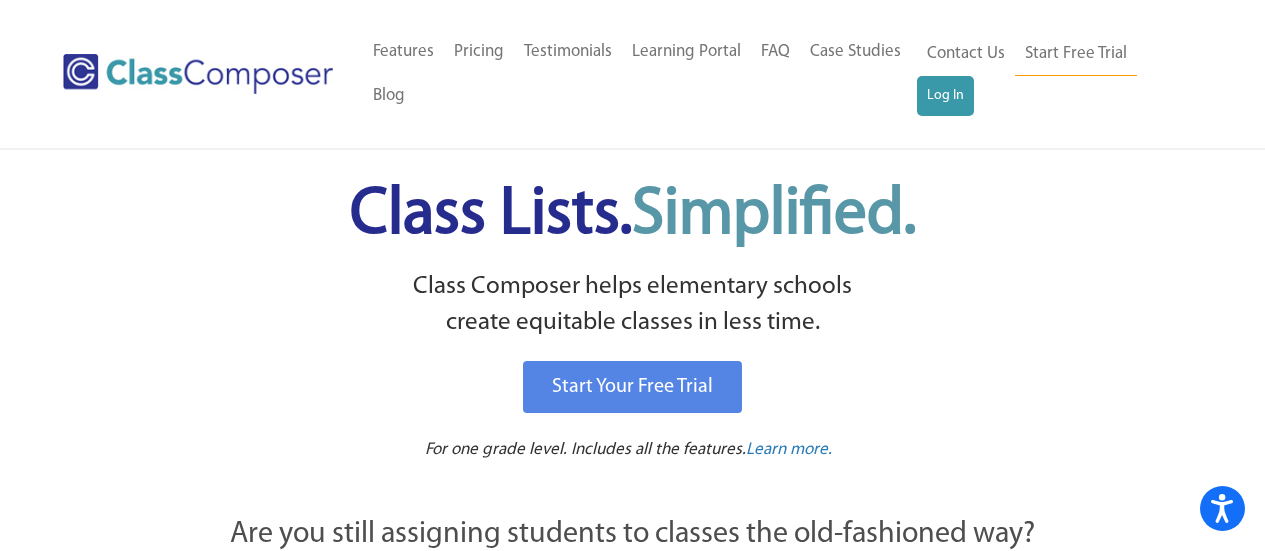 scroll, scrollTop: 0, scrollLeft: 0, axis: both 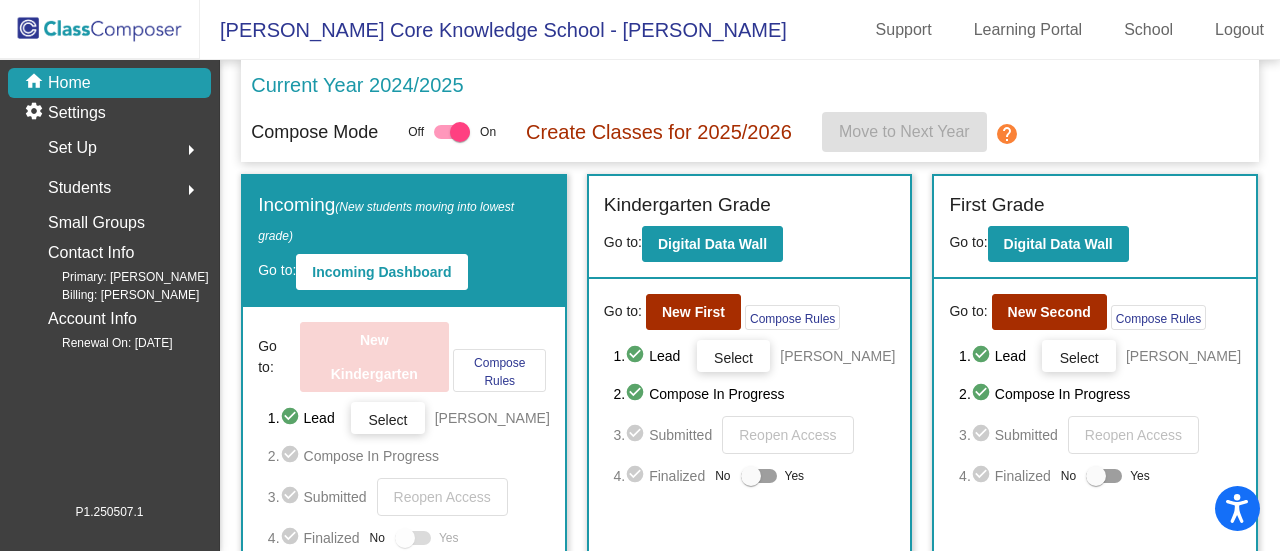 click on "Go to:  New First  Compose Rules     1.  check_circle  Lead   Select  Juli Tibbets  2.  check_circle  Compose In Progress   3.  check_circle  Submitted   Reopen Access   4.  check_circle  Finalized  No   Yes" 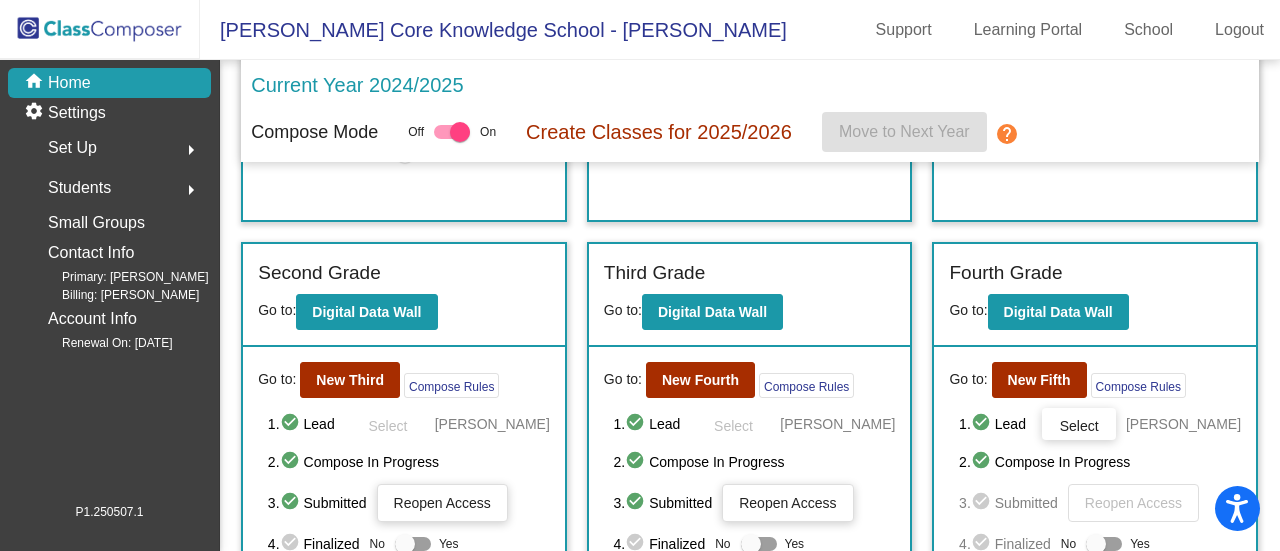scroll, scrollTop: 387, scrollLeft: 0, axis: vertical 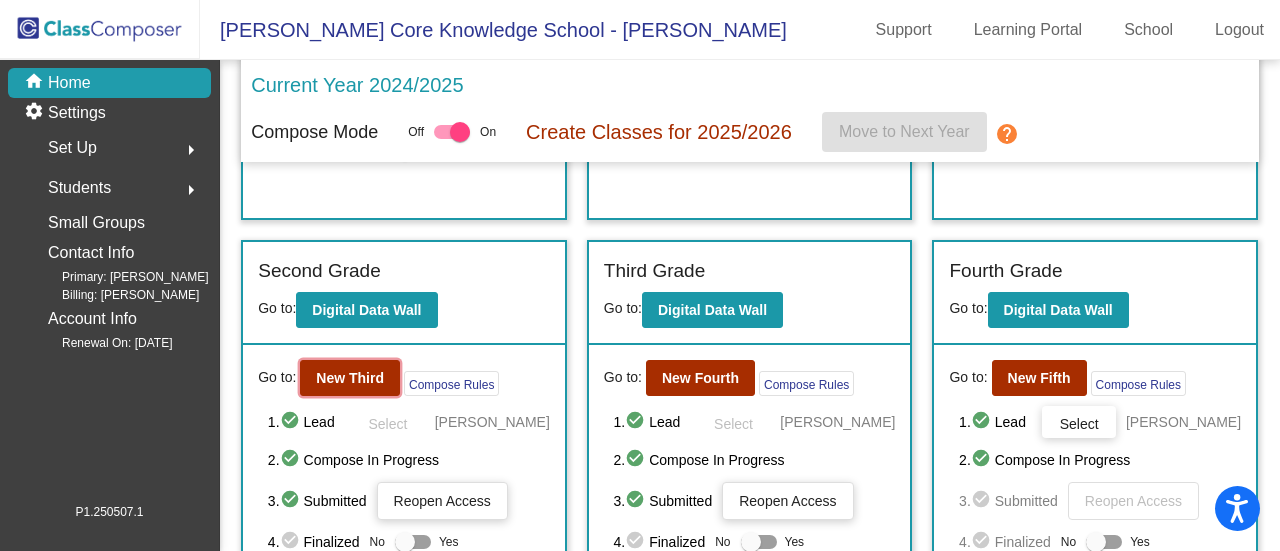 click on "New Third" 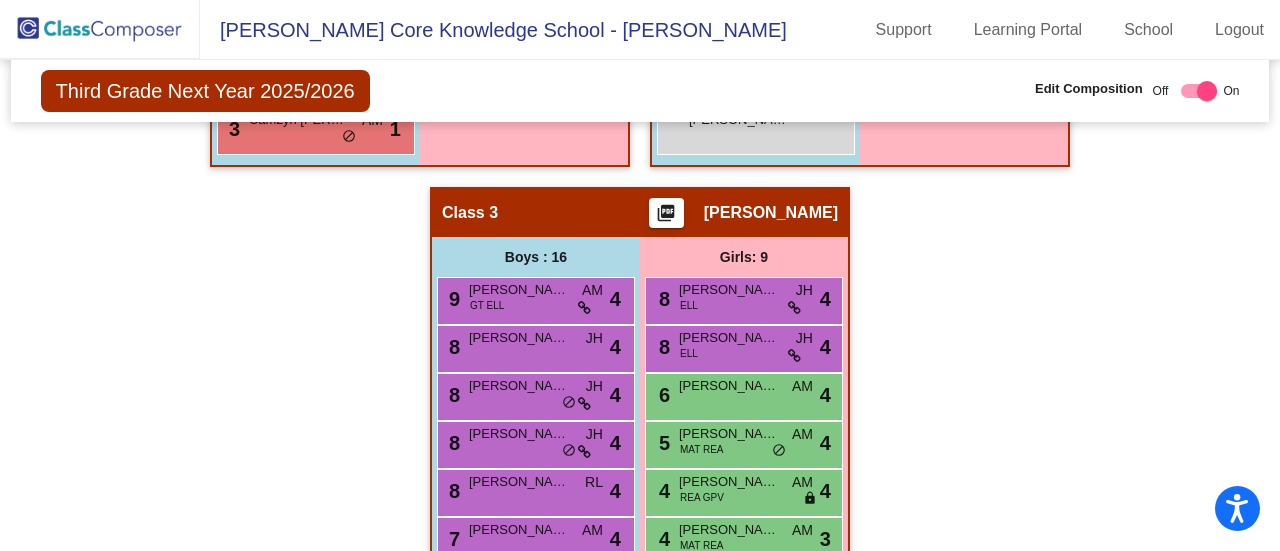 scroll, scrollTop: 1204, scrollLeft: 0, axis: vertical 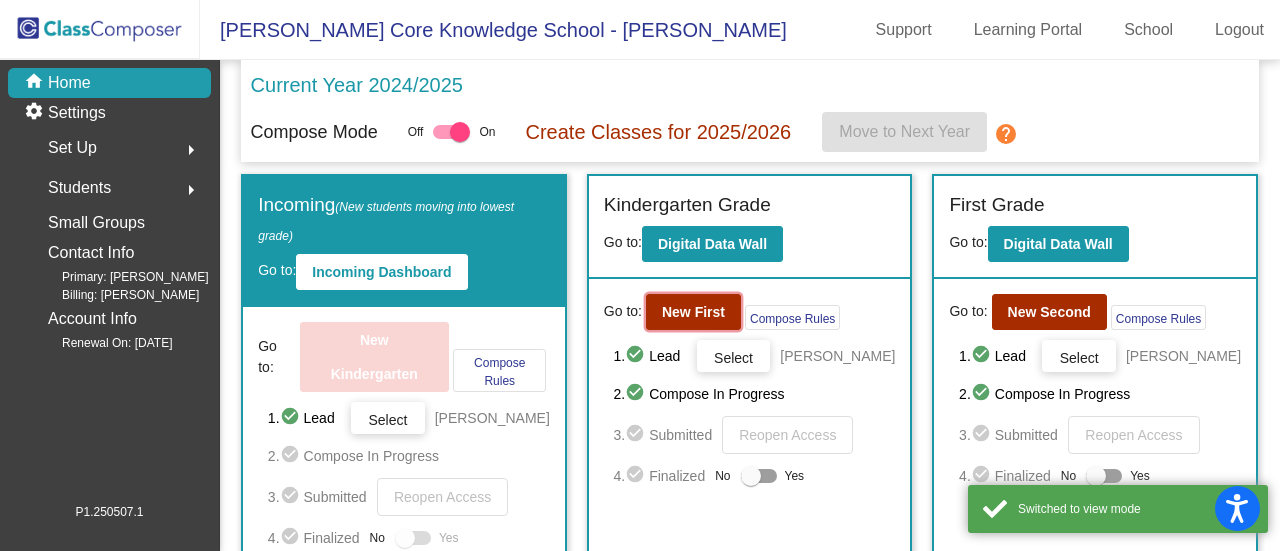 click on "New First" 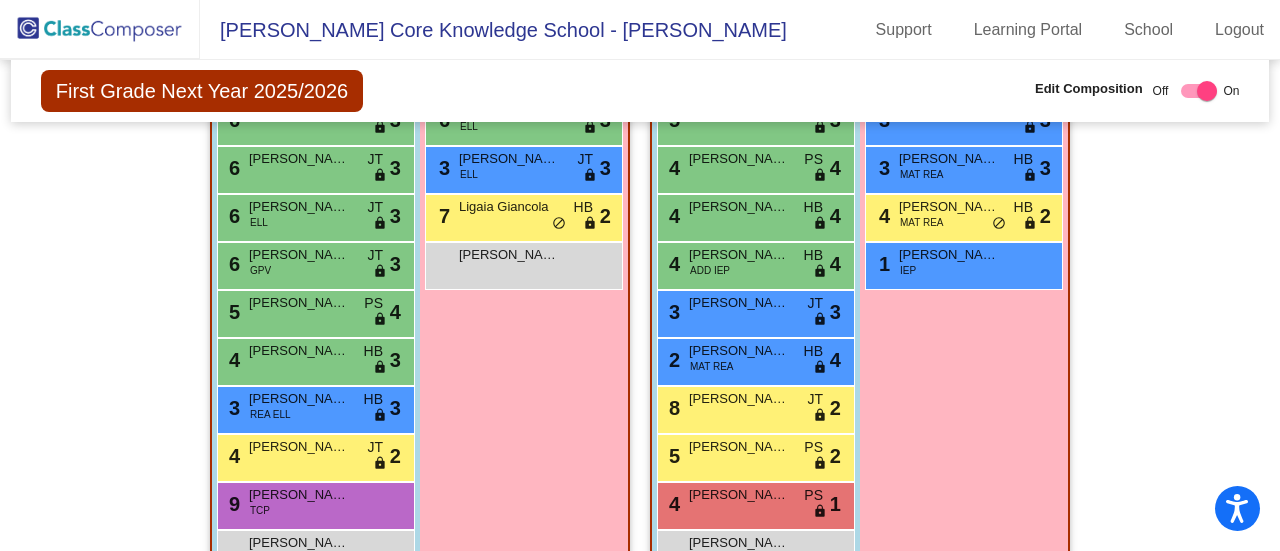 scroll, scrollTop: 741, scrollLeft: 0, axis: vertical 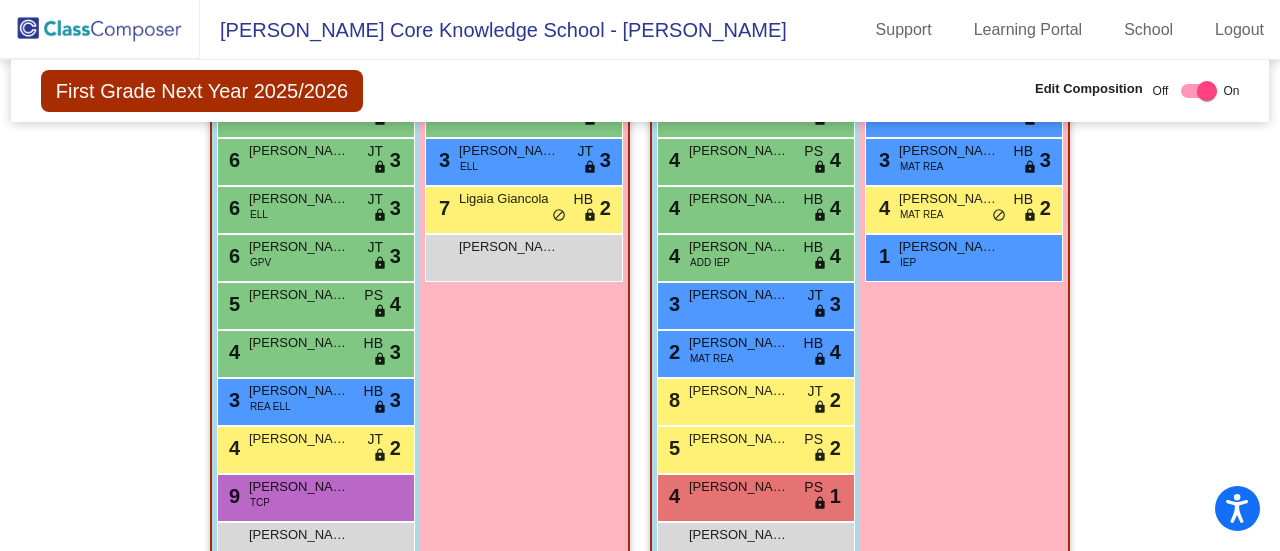 click on "Girls: 9 7 Elizabeth Richards GPV JT lock do_not_disturb_alt 3 6 Emma Laszlo HB lock do_not_disturb_alt 4 6 Madeline Parks TCP GPV PS lock do_not_disturb_alt 3 6 Adalee Rauterkus PS lock do_not_disturb_alt 3 6 Emily Selander PS lock do_not_disturb_alt 3 6 Lena Refaat ELL JT lock do_not_disturb_alt 3 3 Maha Obaid ELL JT lock do_not_disturb_alt 3 7 Ligaia Giancola HB lock do_not_disturb_alt 2 Olivia Mikhaenkova-Marques lock do_not_disturb_alt" at bounding box center (0, 0) 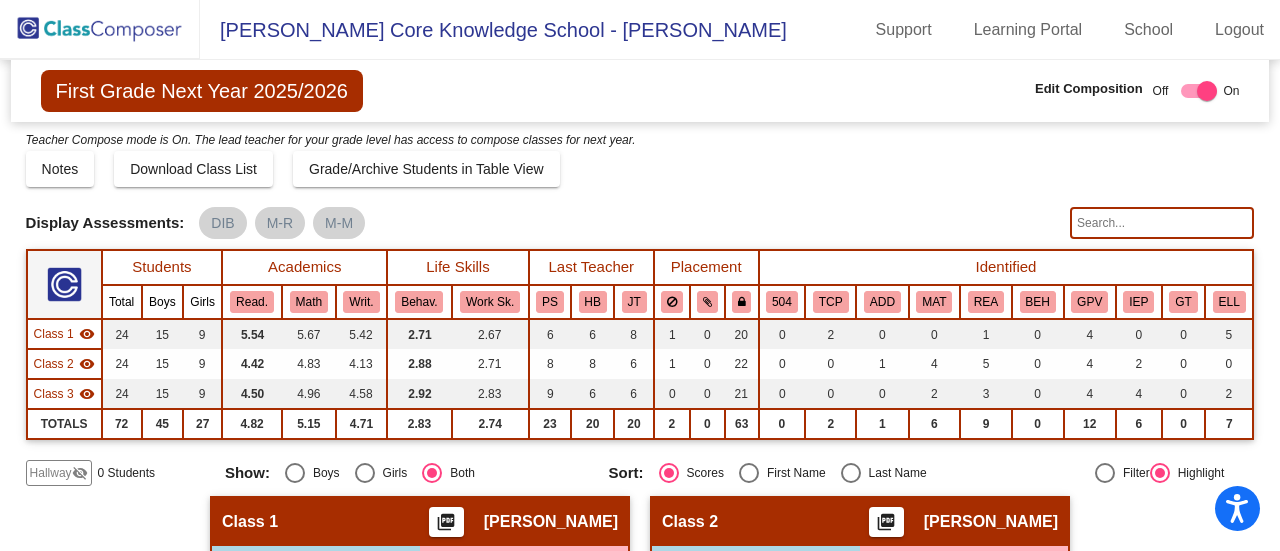 scroll, scrollTop: 0, scrollLeft: 0, axis: both 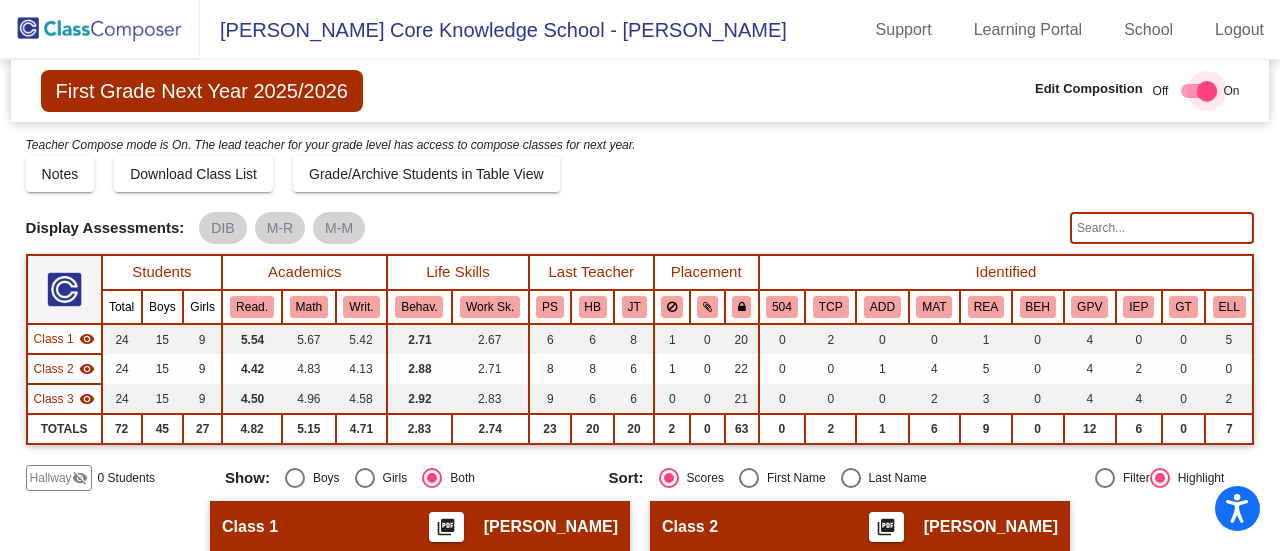 click at bounding box center (1207, 91) 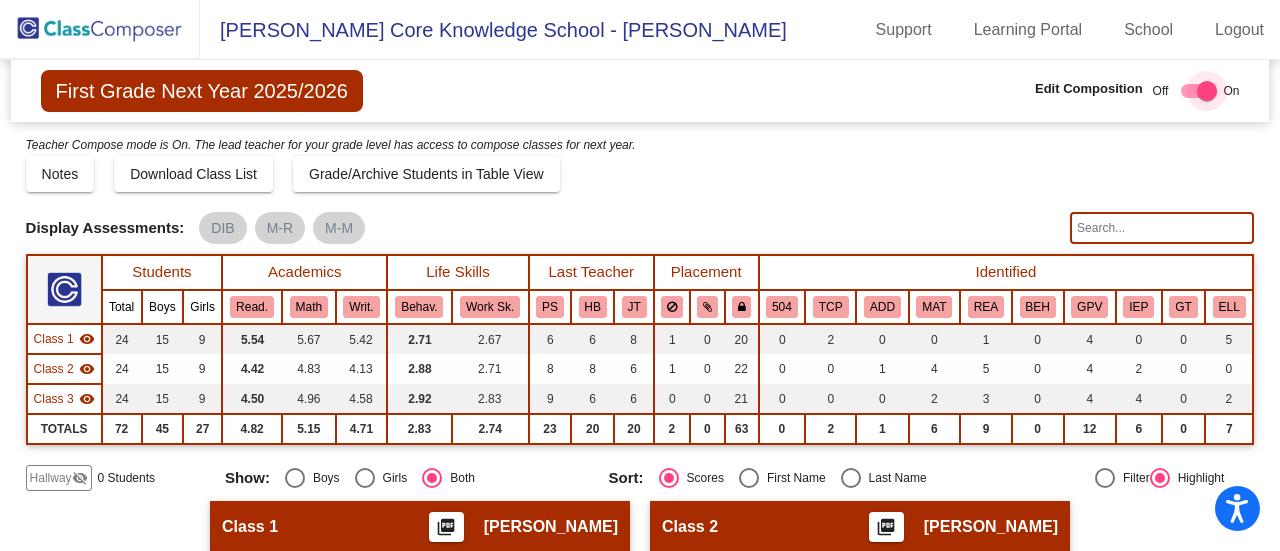 click at bounding box center [1199, 91] 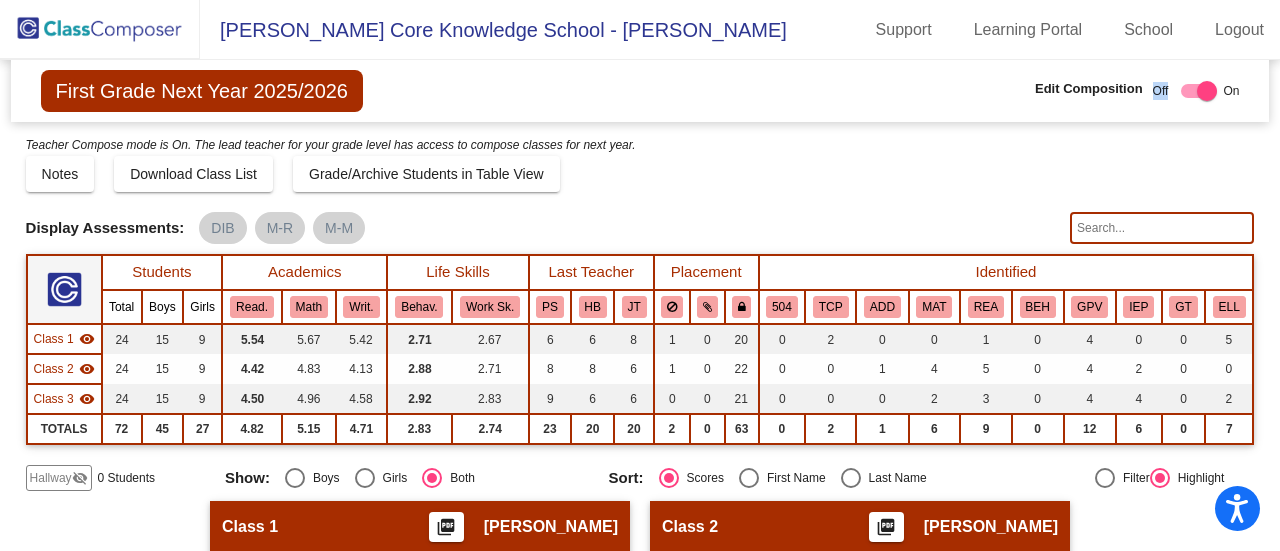 drag, startPoint x: 1190, startPoint y: 89, endPoint x: 1141, endPoint y: 103, distance: 50.96077 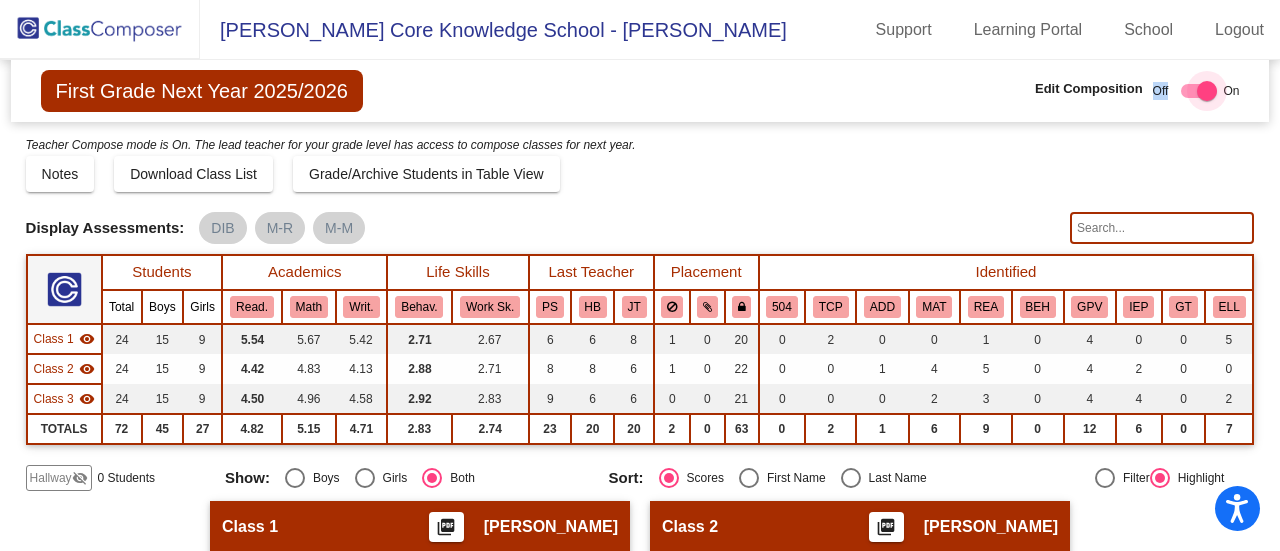 click at bounding box center (1195, 91) 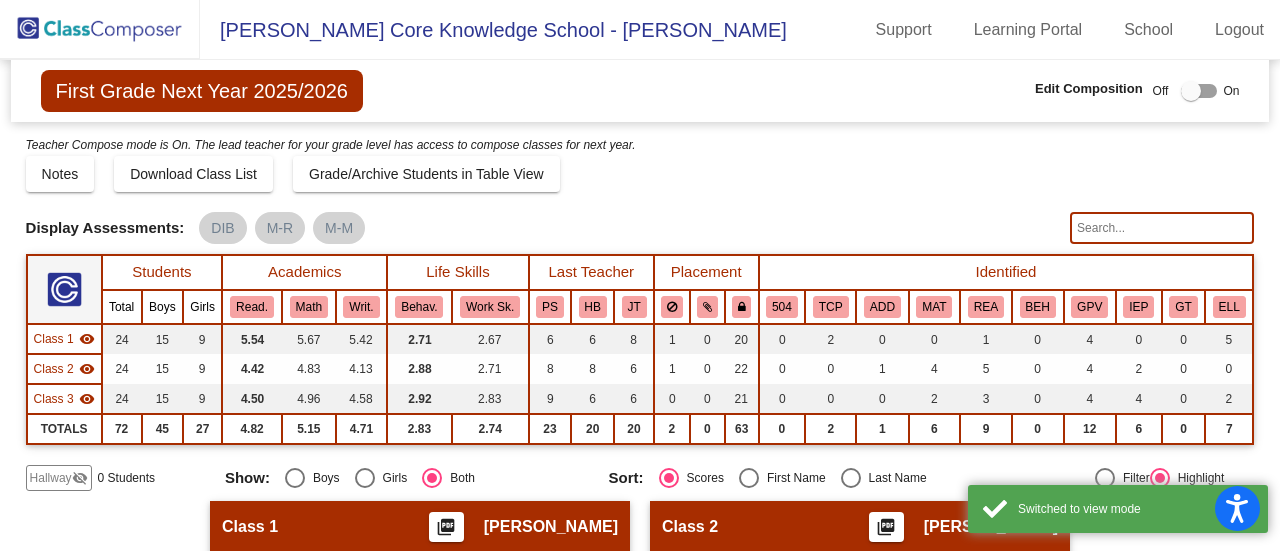 click on "Display Scores for Years:   2023 - 2024   2024 - 2025  Grade/Archive Students in Table View   Download   New Small Group   Saved Small Group  Teacher Compose mode is On. The lead teacher for your grade level has access to compose classes
for next year.  Notes   Download Class List   Import Students   Grade/Archive Students in Table View   New Small Group   Saved Small Group  Display Scores for Years:   2023 - 2024   2024 - 2025 Display Assessments: DIB M-R M-M Students Academics Life Skills  Last Teacher  Placement  Identified  Total Boys Girls  Read.   Math   Writ.   Behav.   Work Sk.   PS   HB   JT   504   TCP   ADD   MAT   REA   BEH   GPV   IEP   GT   ELL  Hallway  visibility_off  0 0 0                 0   0   0   0   0   0   0   0   0   0   0   0   0   0   0   0  Class 1  visibility  24 15 9  5.54   5.67   5.42   2.71   2.67   6   6   8   1   0   20   0   2   0   0   1   0   4   0   0   5  Class 2  visibility  24 15 9  4.42   4.83   4.13   2.88   2.71   8   8   6   1   0   22   0   0   1" 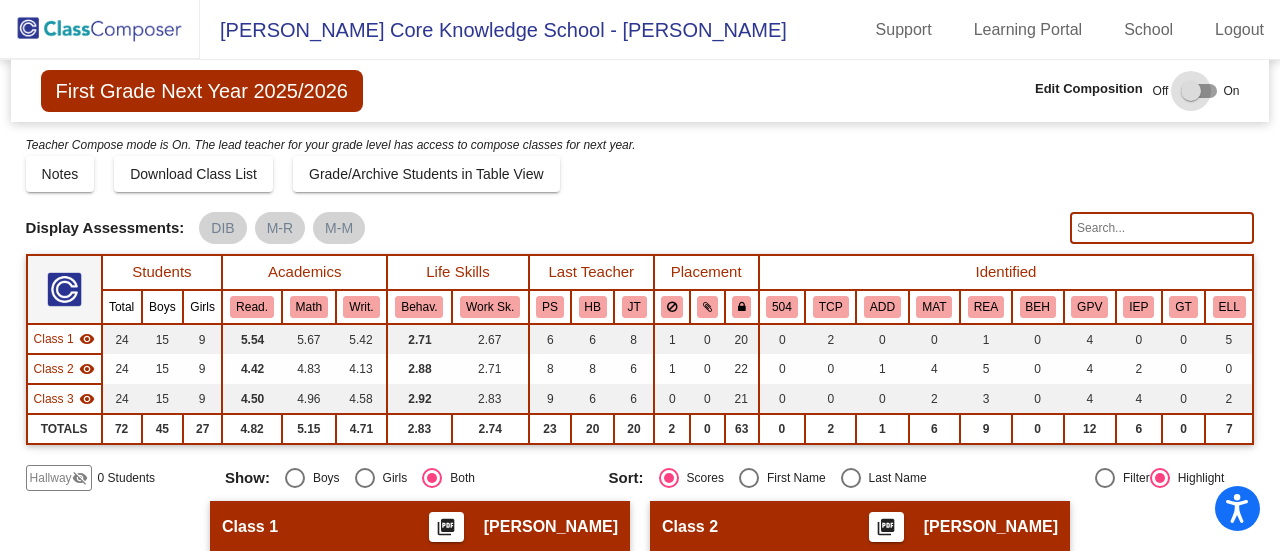 click at bounding box center (1199, 91) 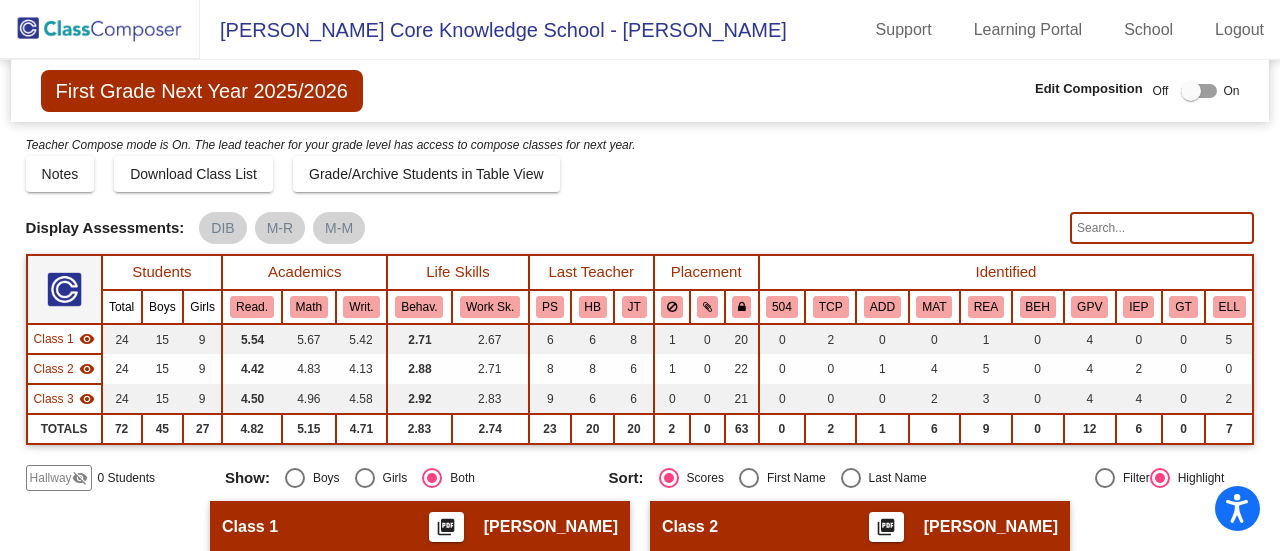 checkbox on "true" 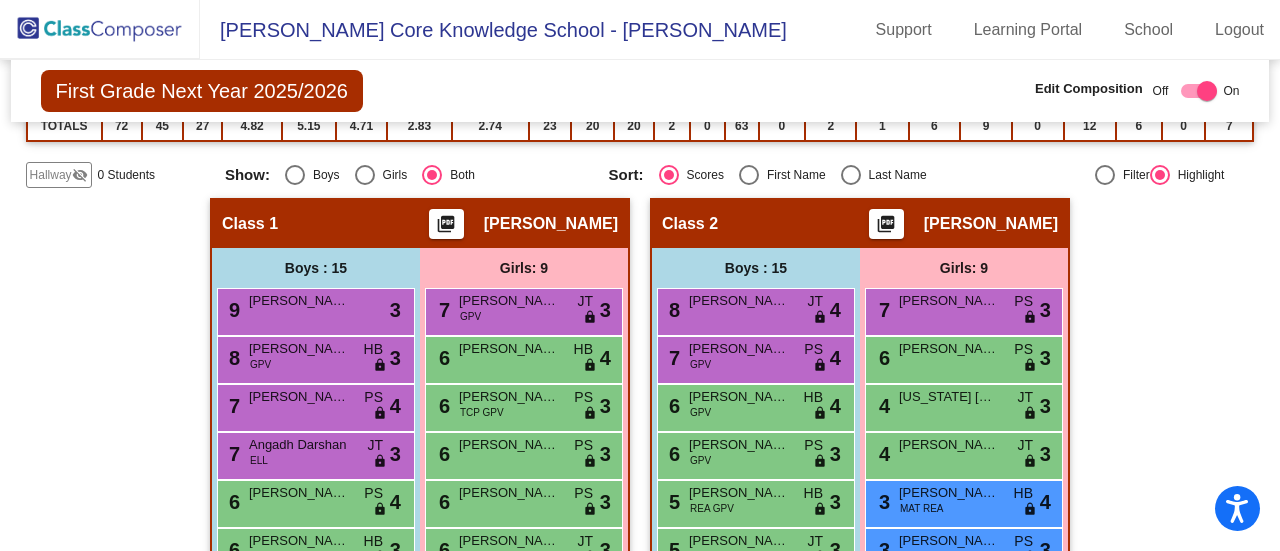 scroll, scrollTop: 0, scrollLeft: 0, axis: both 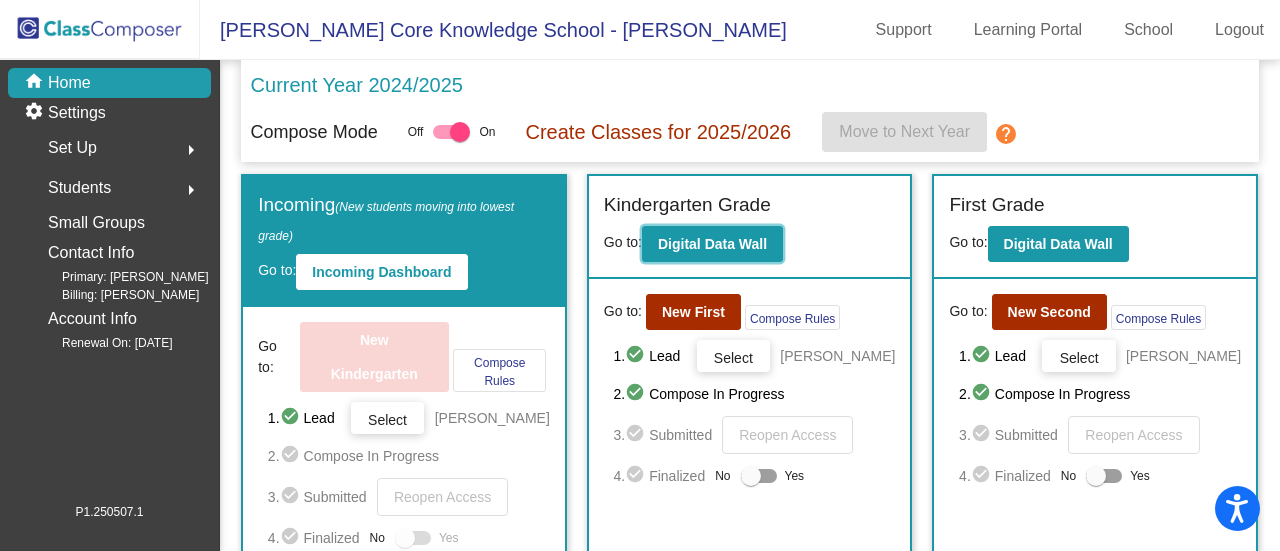 click on "Digital Data Wall" 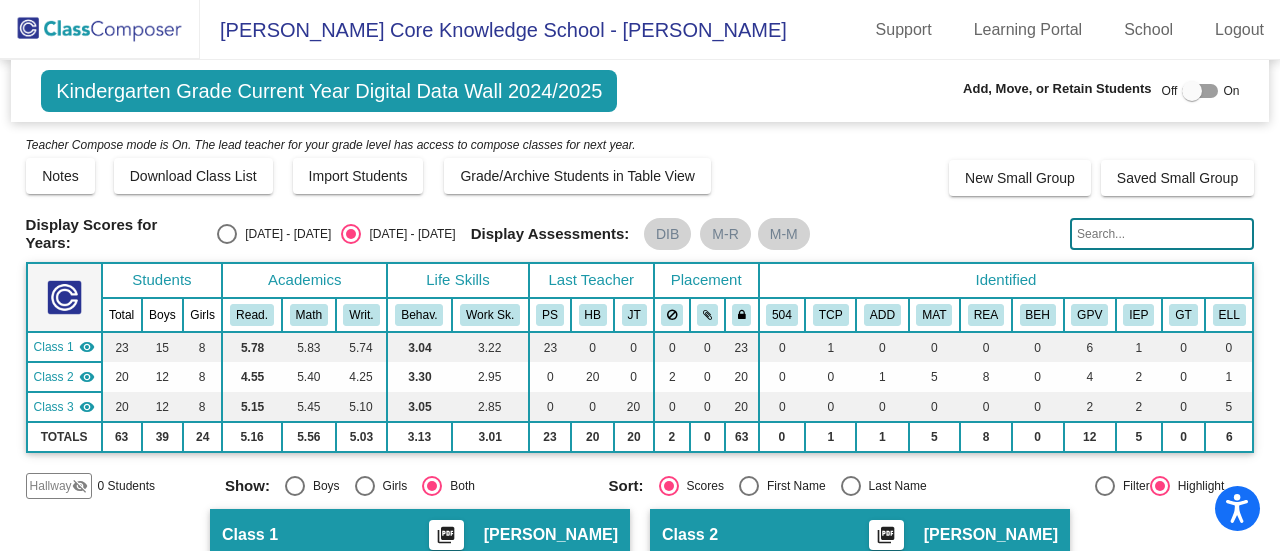 scroll, scrollTop: 58, scrollLeft: 0, axis: vertical 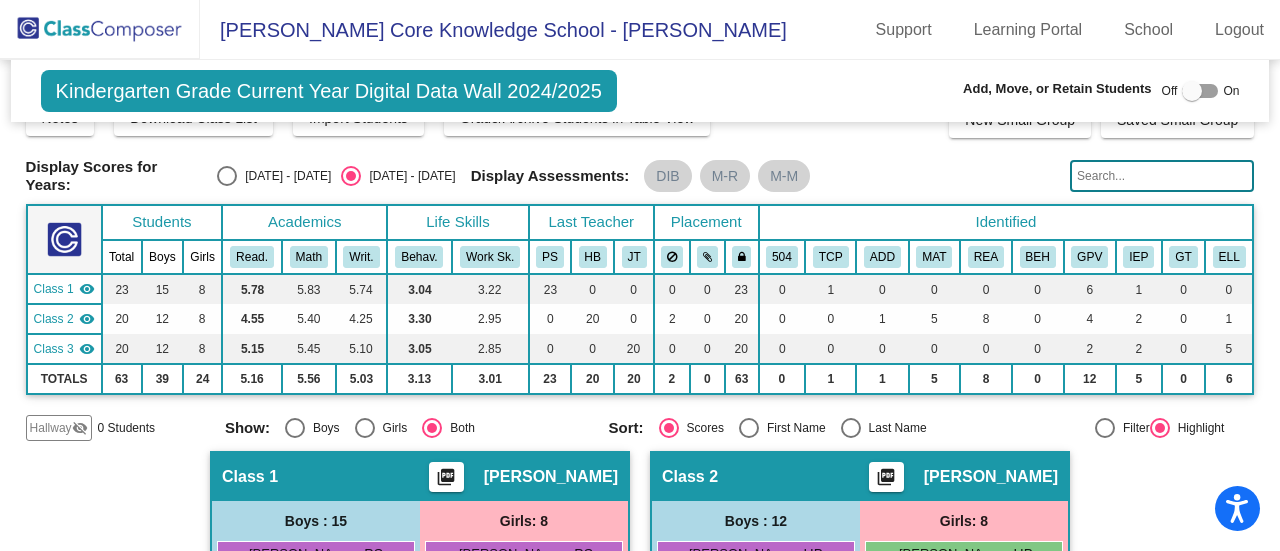 click on "Hallway" 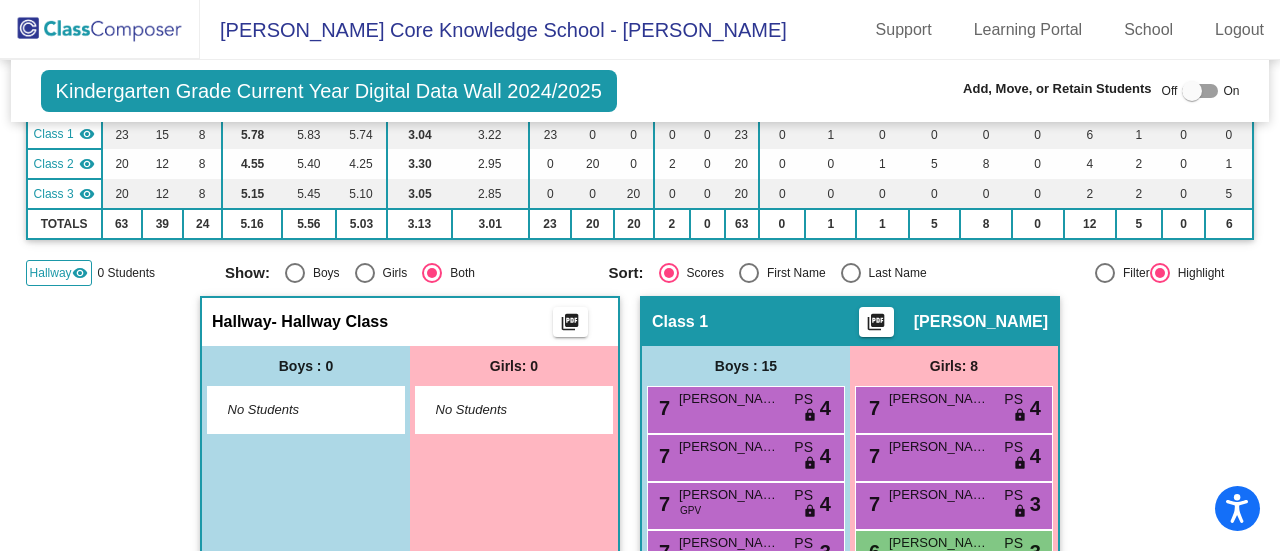 scroll, scrollTop: 229, scrollLeft: 0, axis: vertical 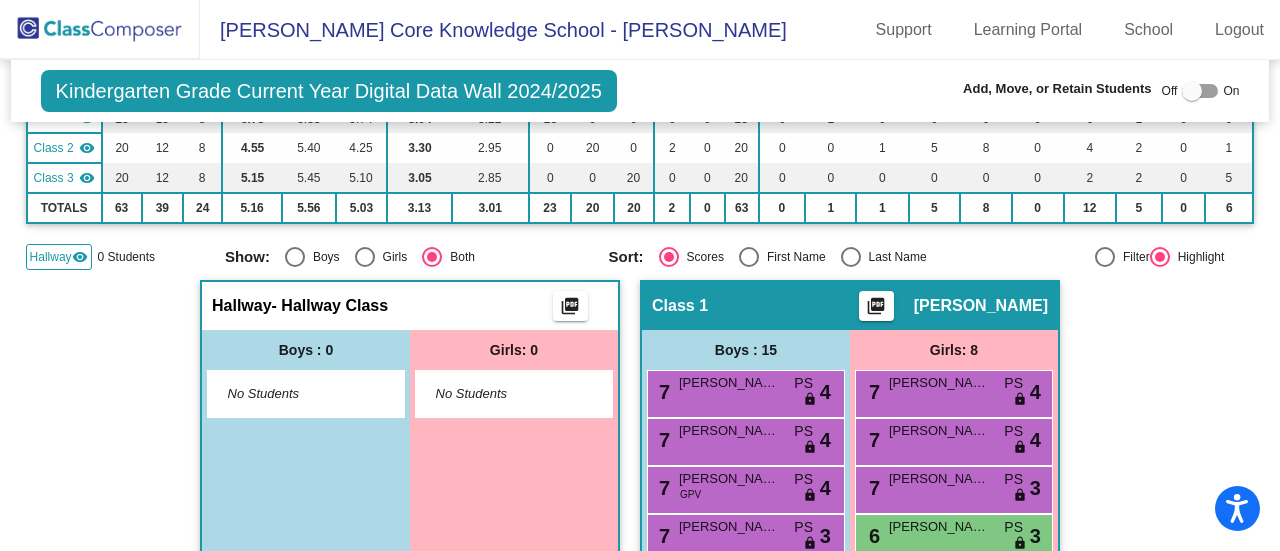 click at bounding box center [1200, 91] 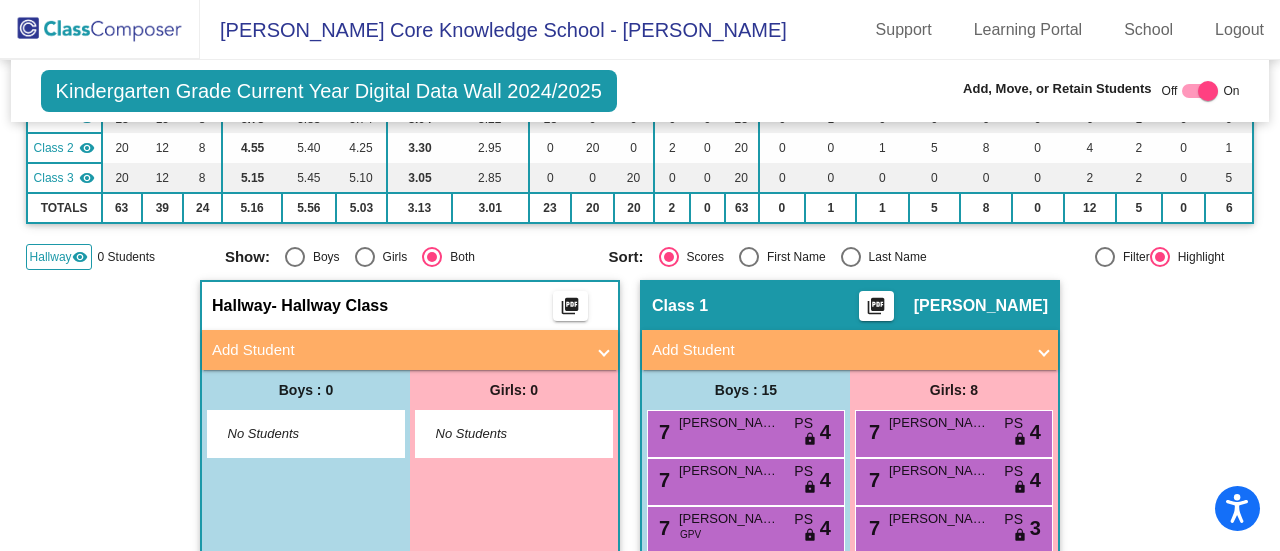 click on "Add Student" at bounding box center [406, 350] 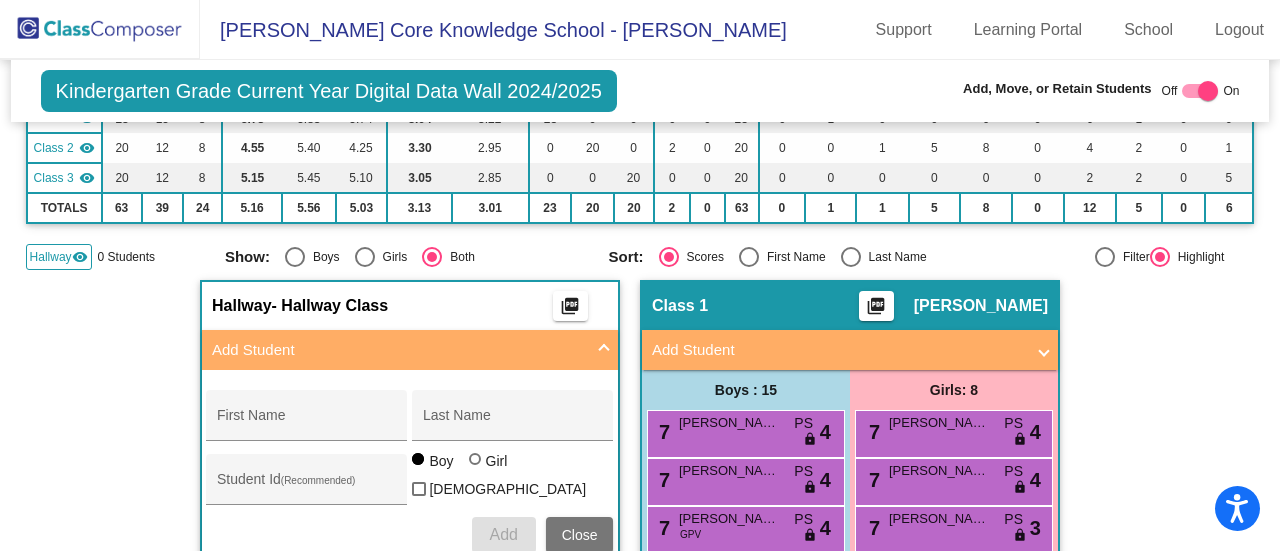 click on "First Name" at bounding box center (307, 423) 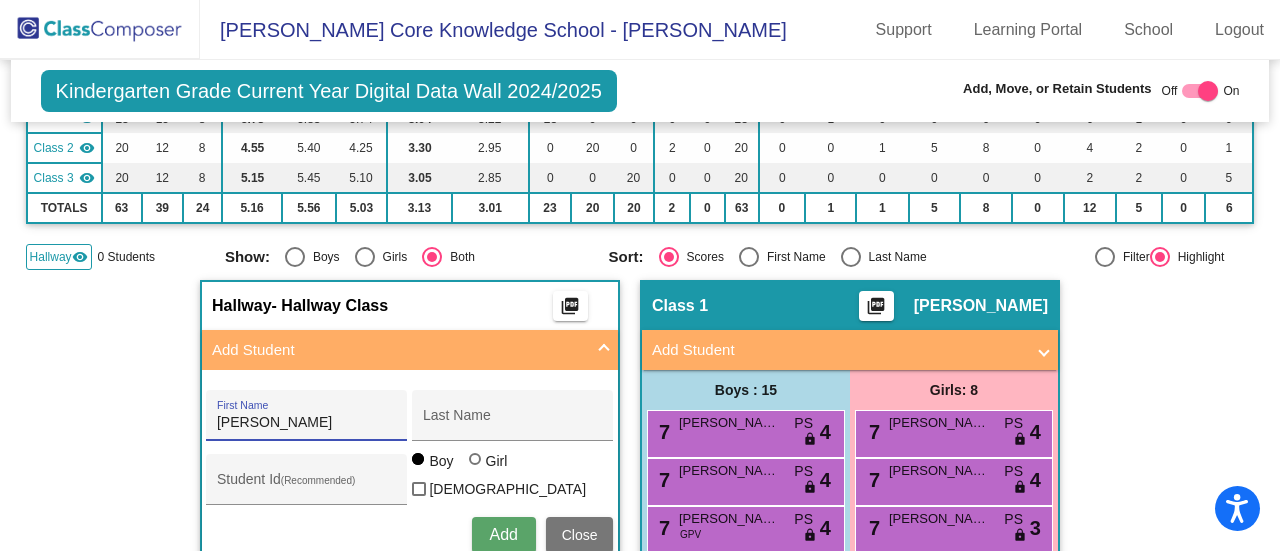 type on "Etta" 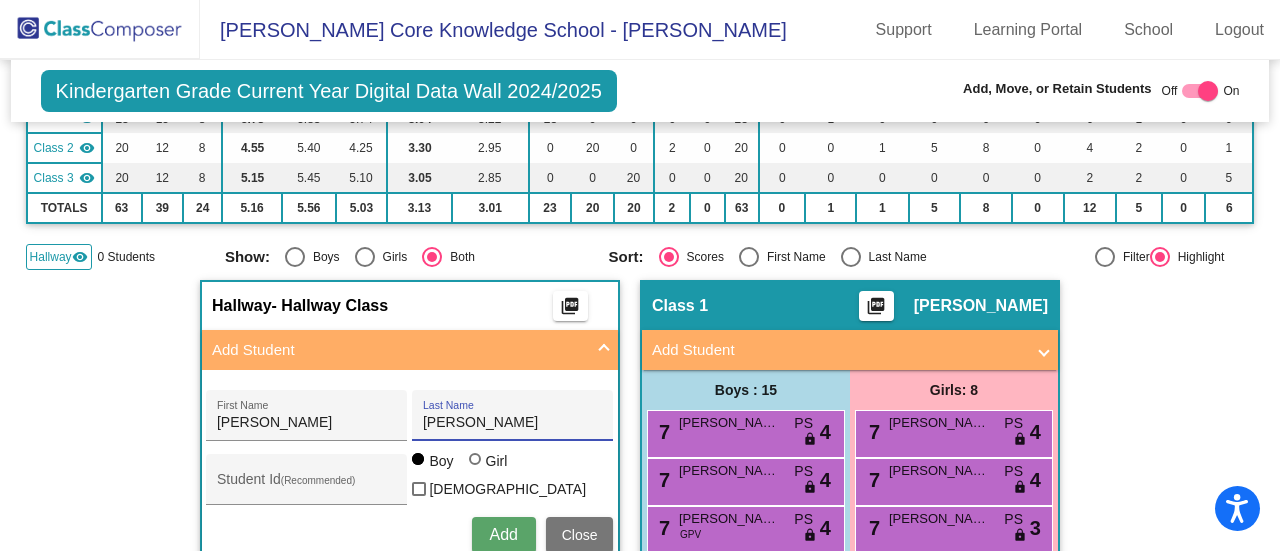 type on "Biddle" 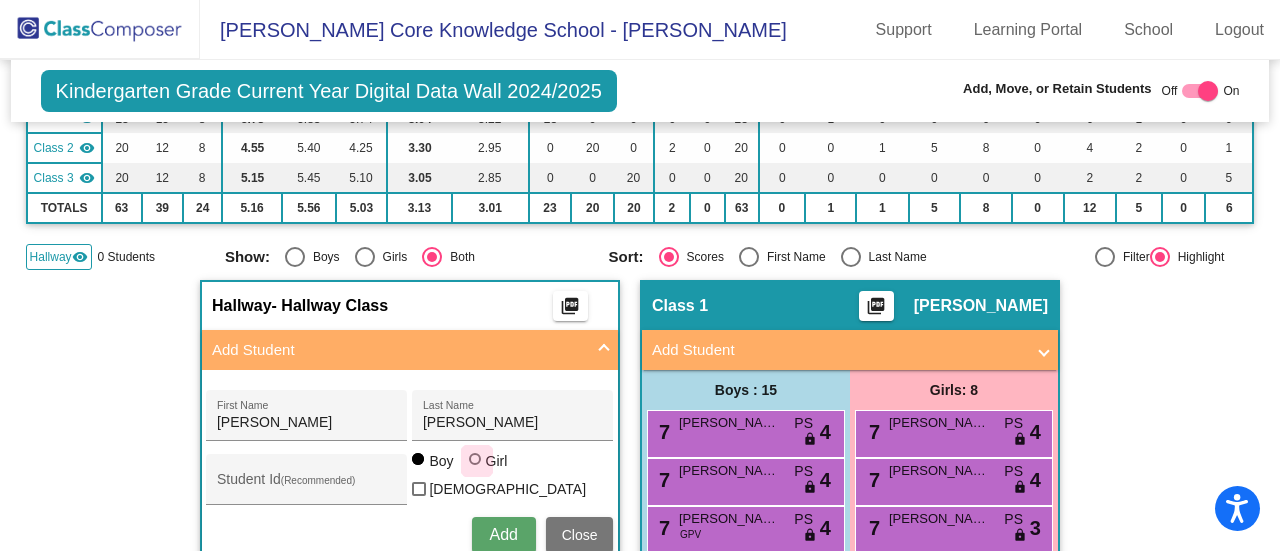 click at bounding box center [475, 459] 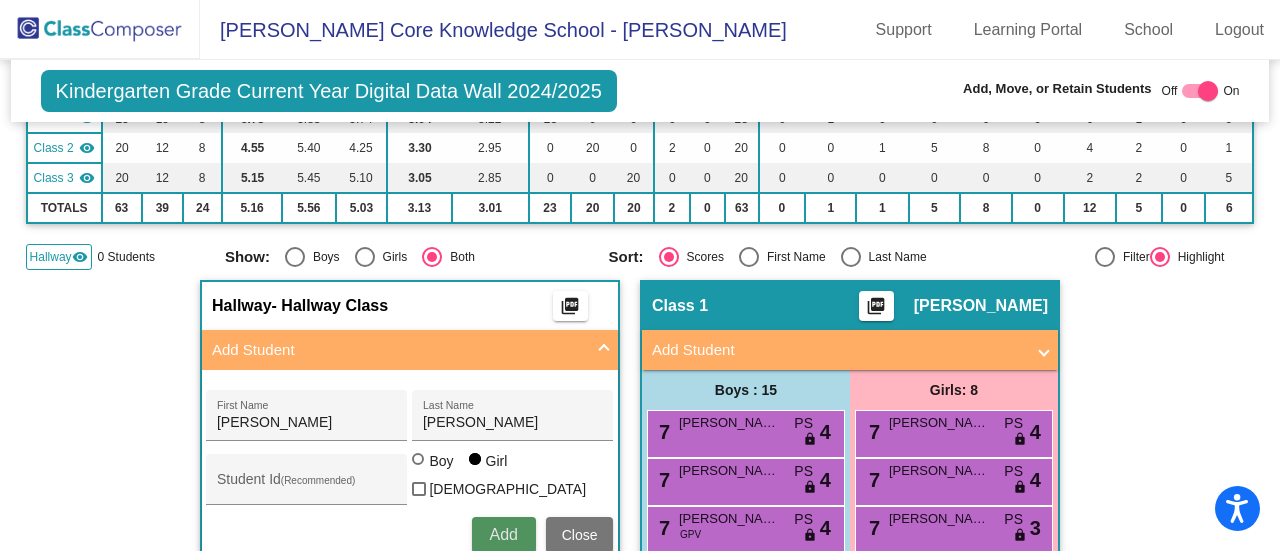 click on "Add" at bounding box center [503, 534] 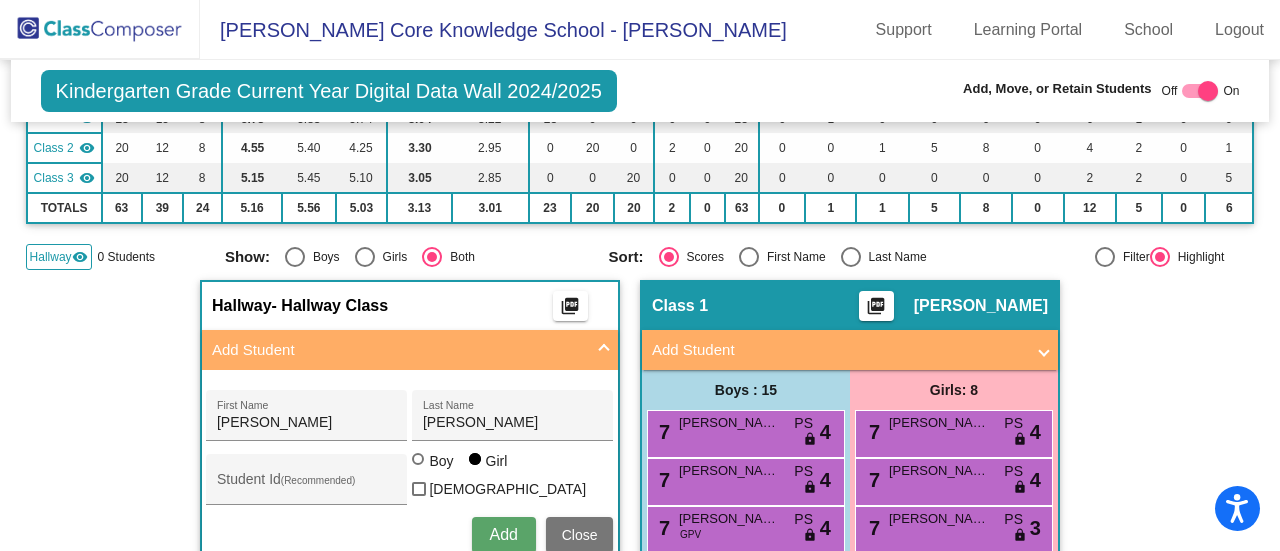 type 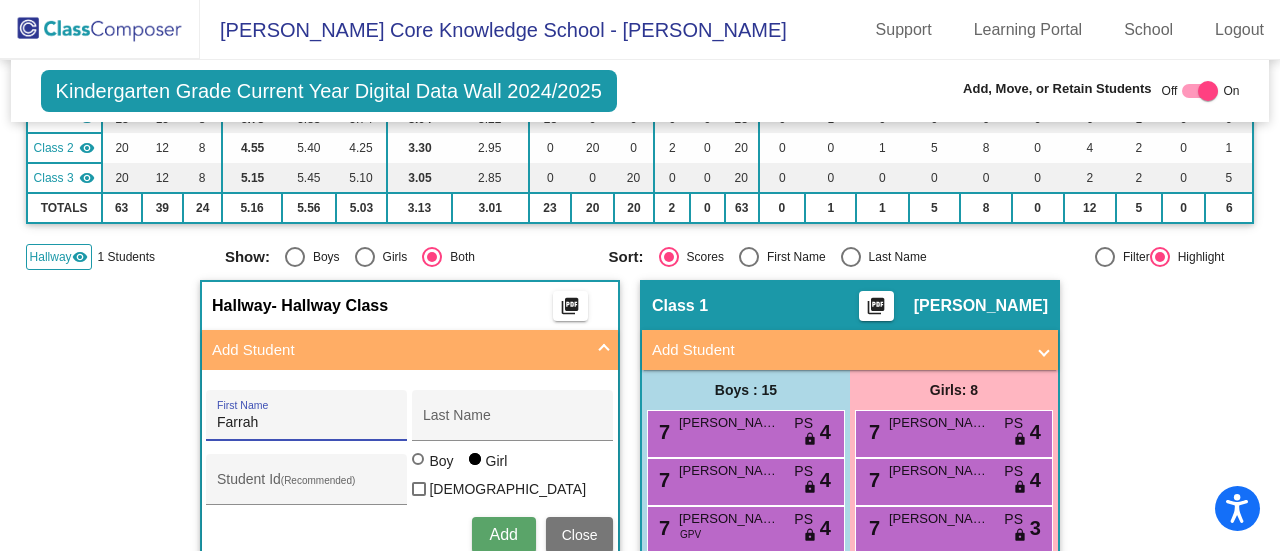 type on "Farrah" 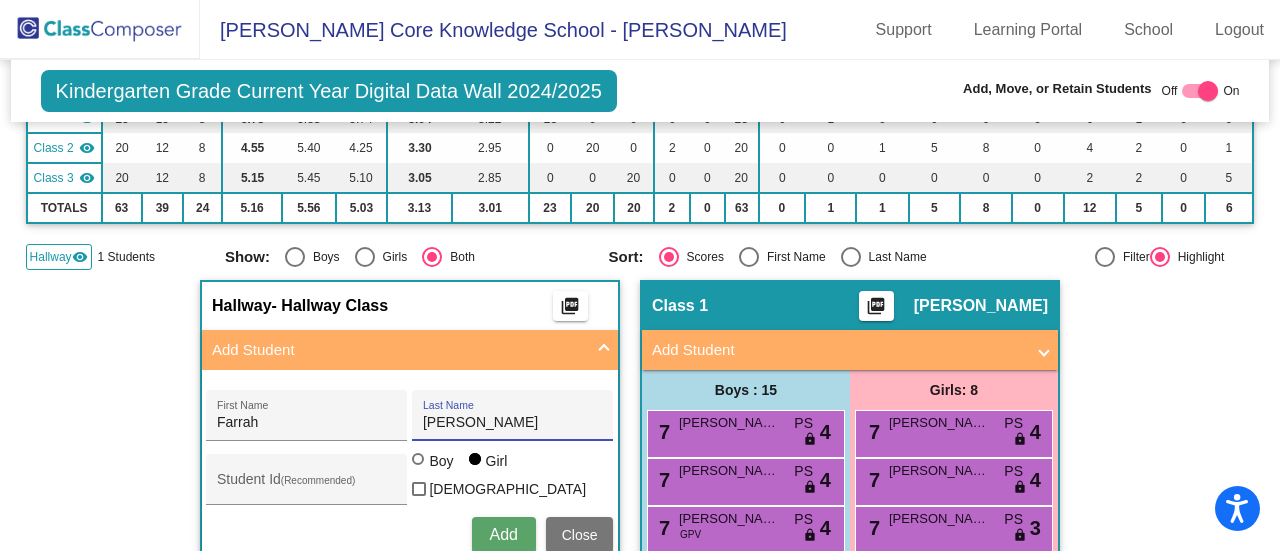 type on "Walz" 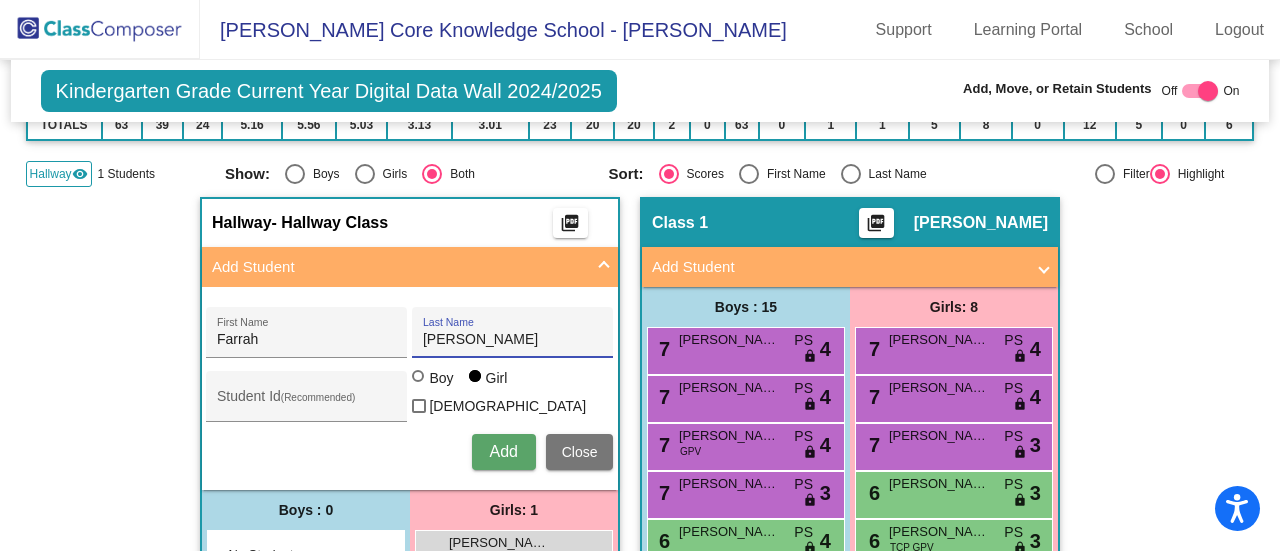 scroll, scrollTop: 315, scrollLeft: 0, axis: vertical 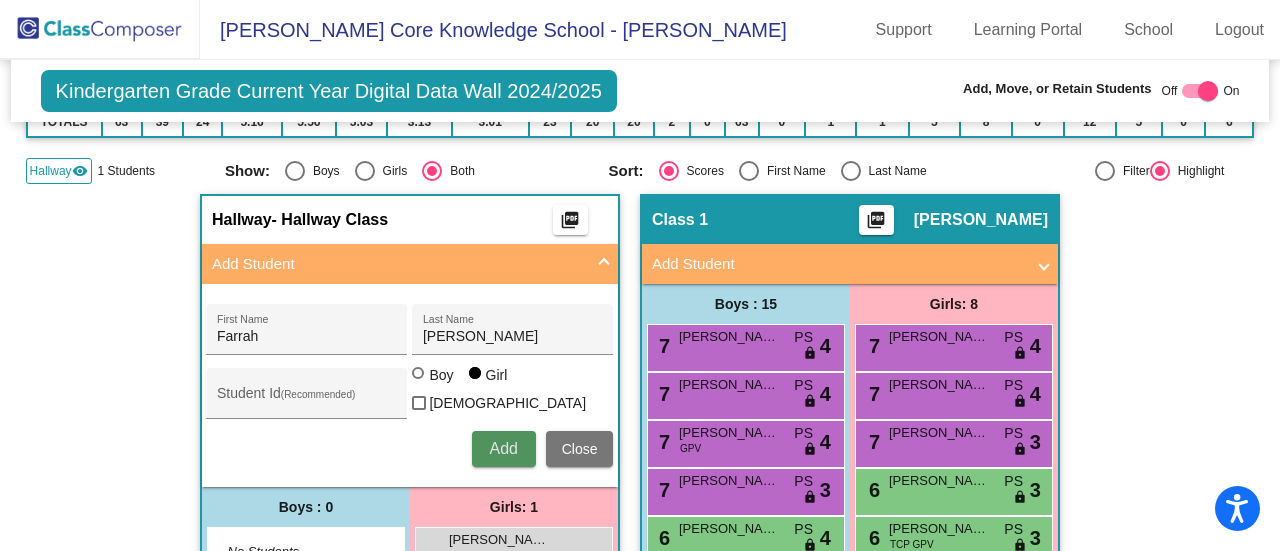 click on "Add" at bounding box center [503, 448] 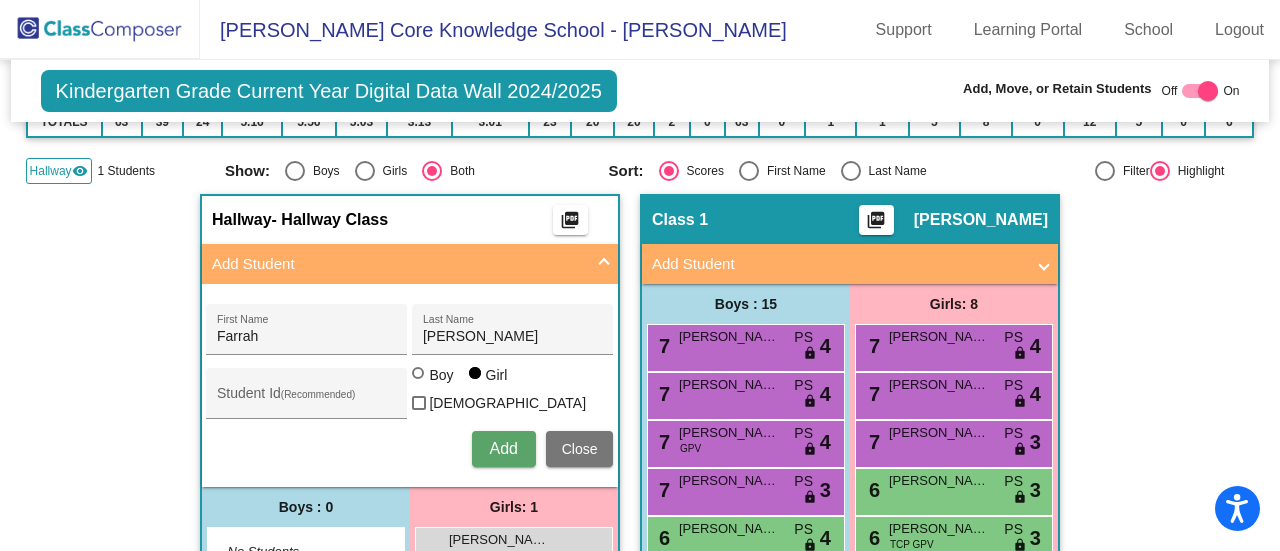 type 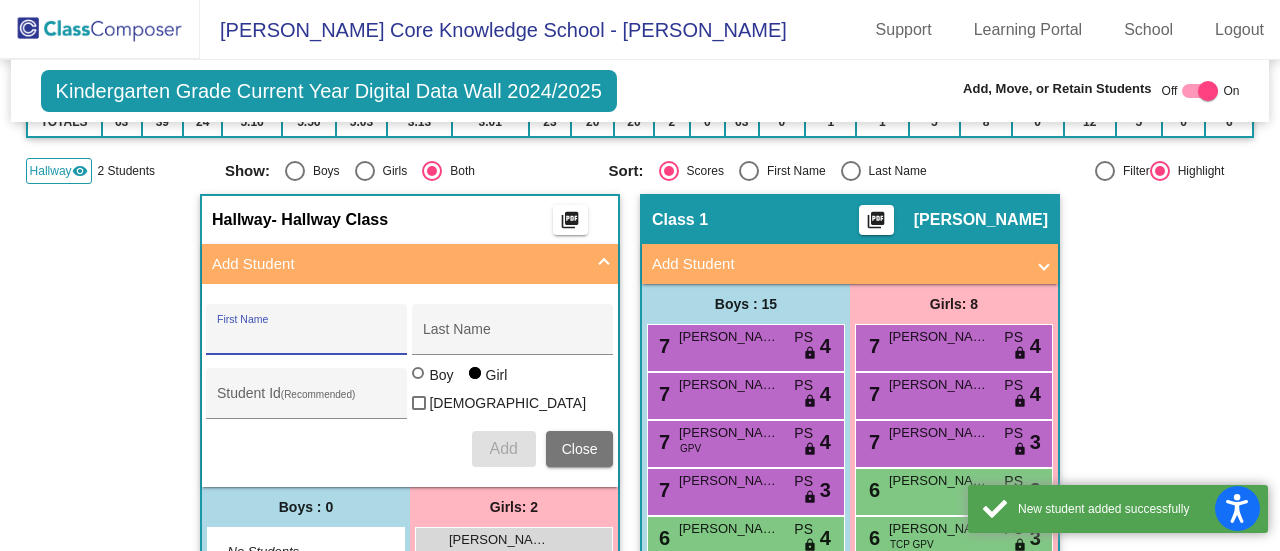 scroll, scrollTop: 0, scrollLeft: 0, axis: both 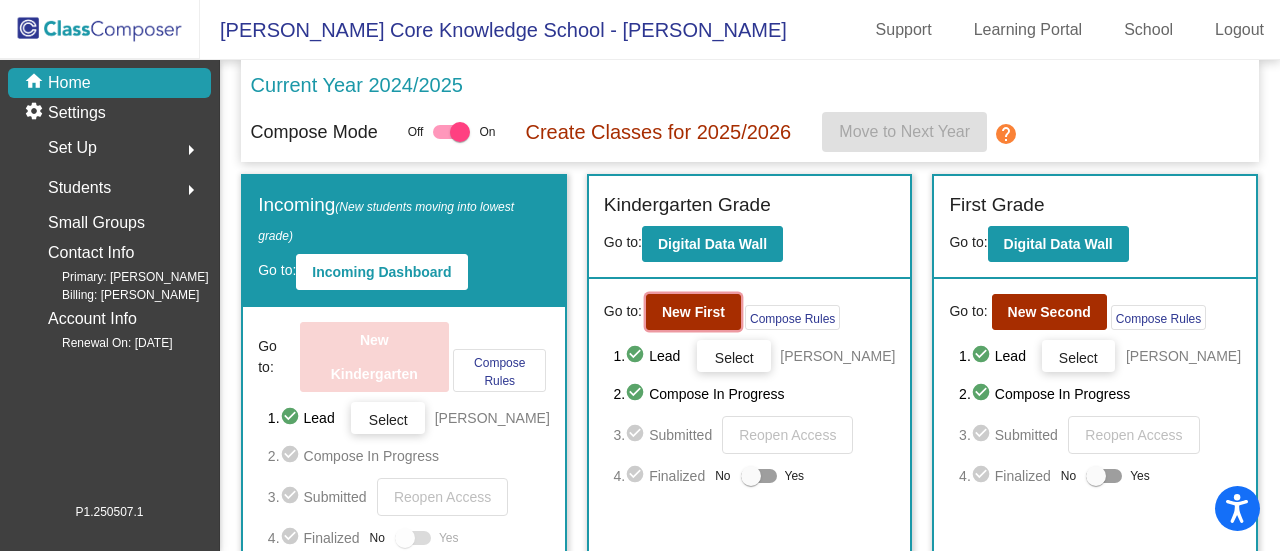 click on "New First" 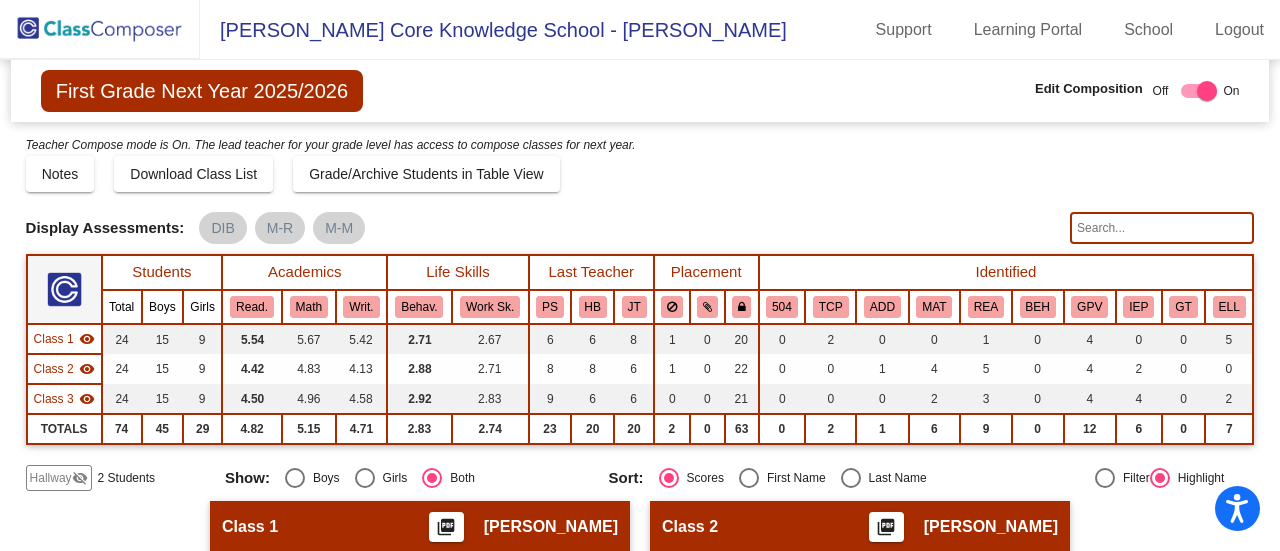click on "Hallway" 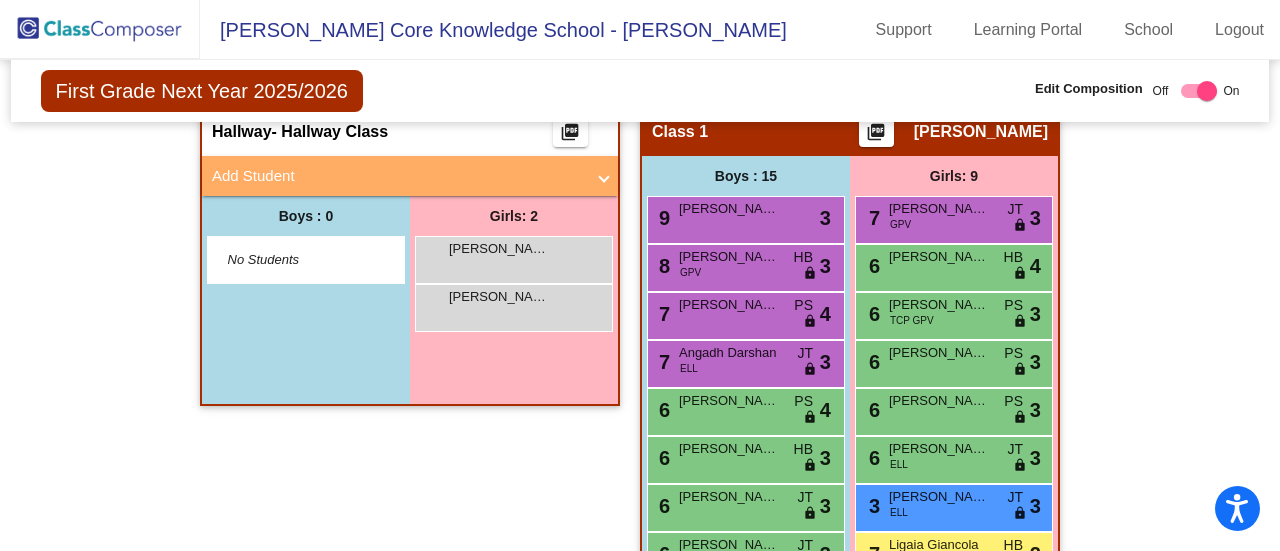 scroll, scrollTop: 396, scrollLeft: 0, axis: vertical 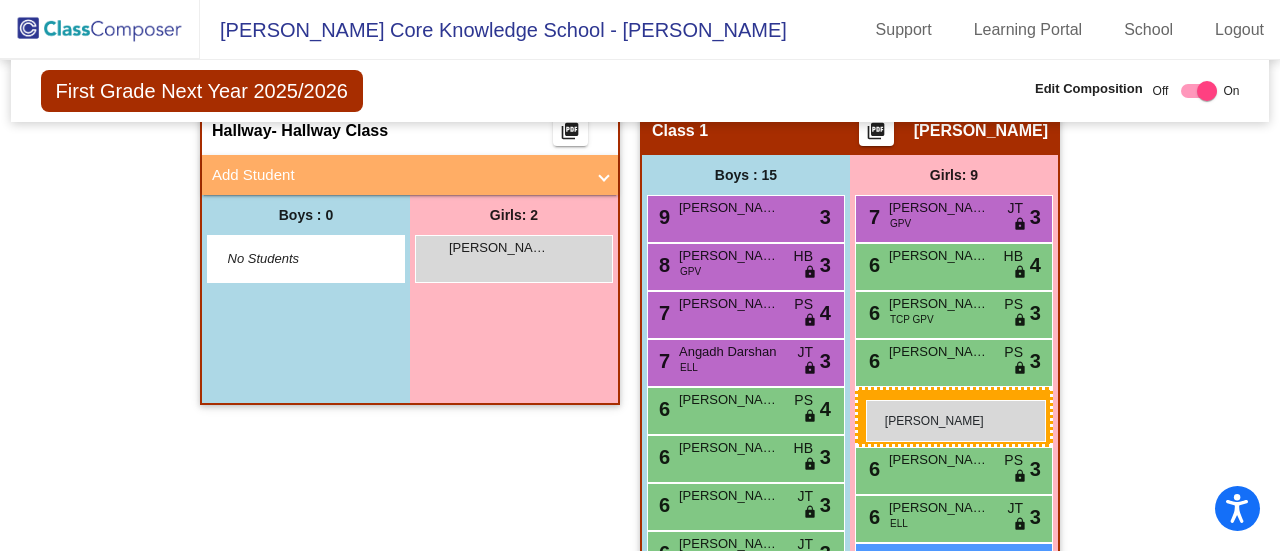 drag, startPoint x: 484, startPoint y: 251, endPoint x: 866, endPoint y: 400, distance: 410.0305 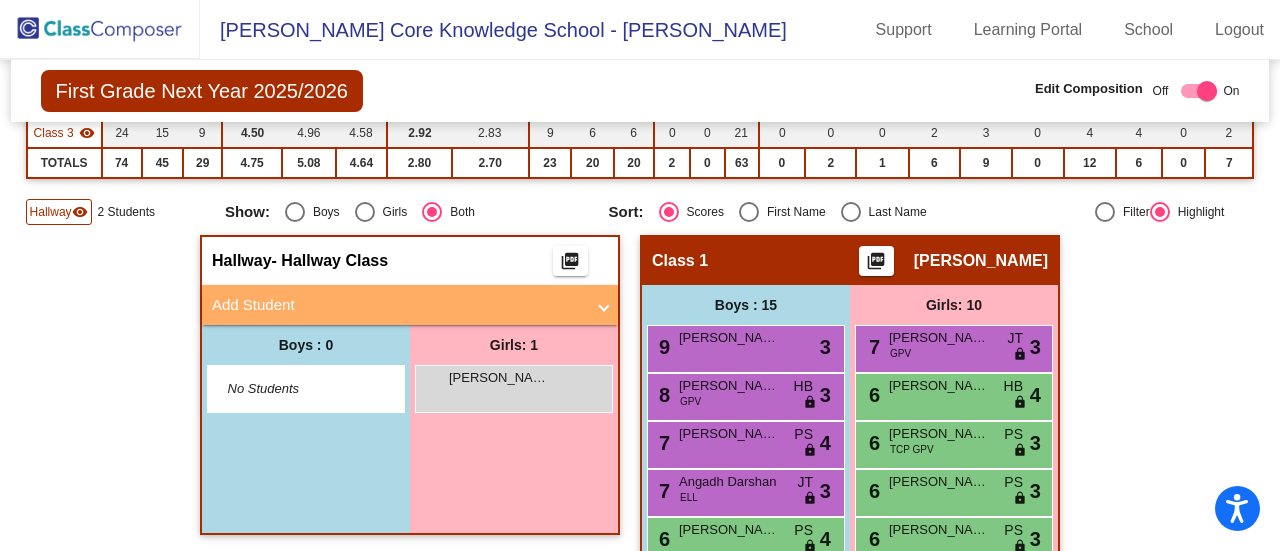 scroll, scrollTop: 256, scrollLeft: 0, axis: vertical 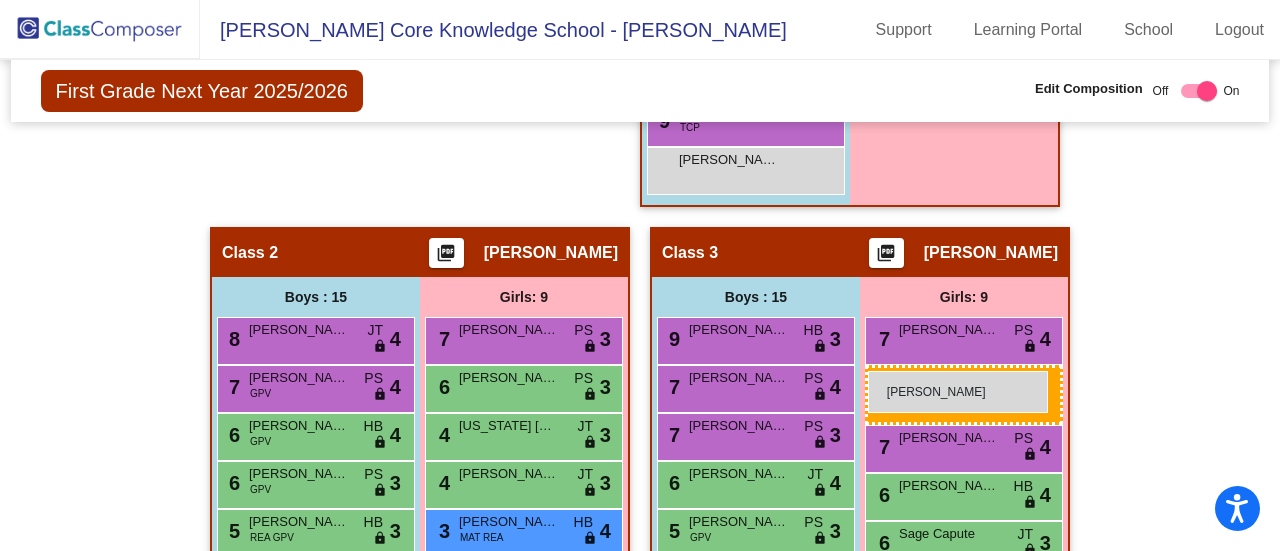 drag, startPoint x: 521, startPoint y: 392, endPoint x: 868, endPoint y: 371, distance: 347.63486 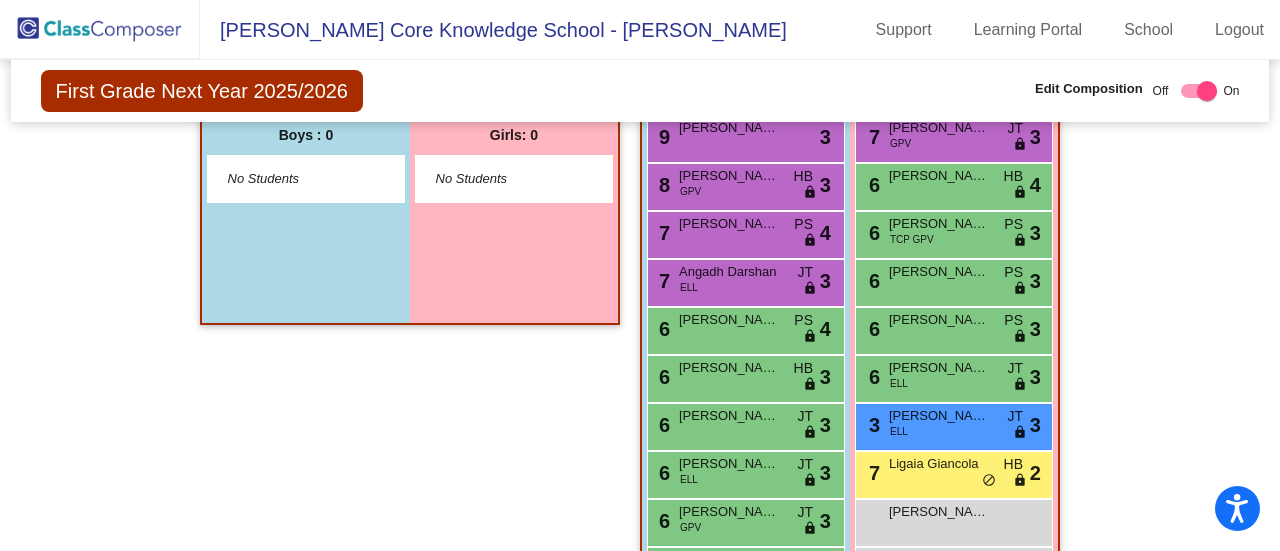 scroll, scrollTop: 0, scrollLeft: 0, axis: both 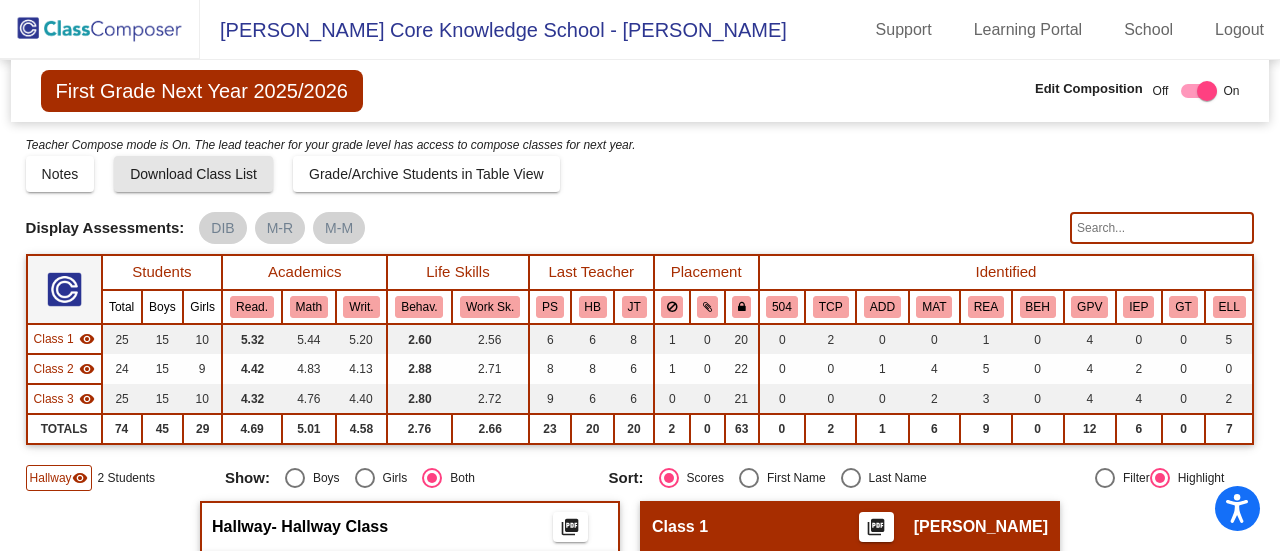 click on "Download Class List" 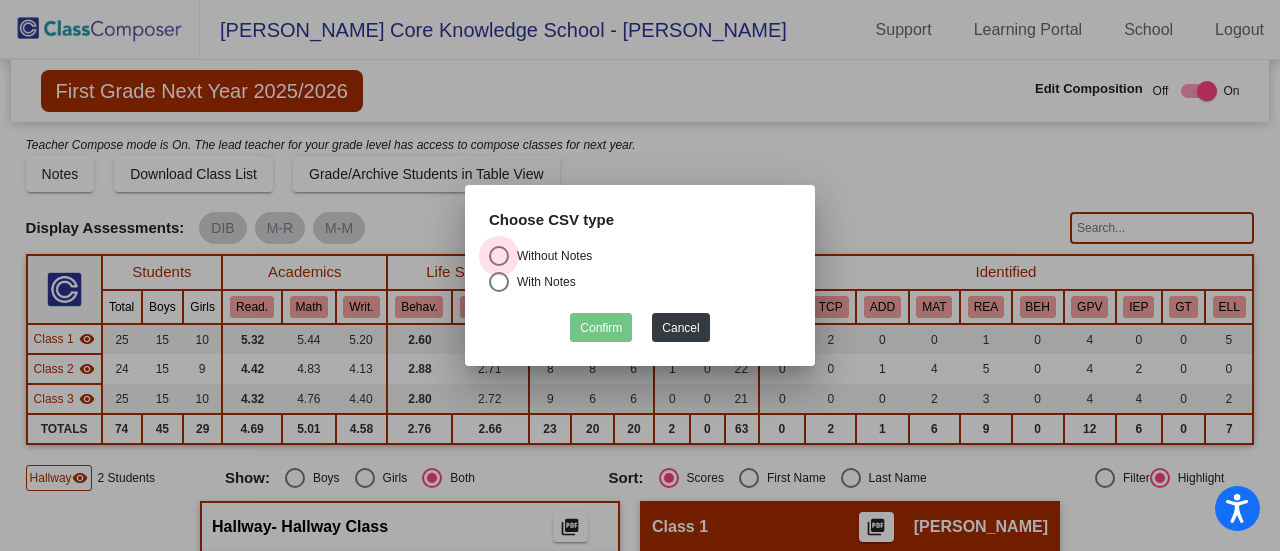 click at bounding box center (499, 256) 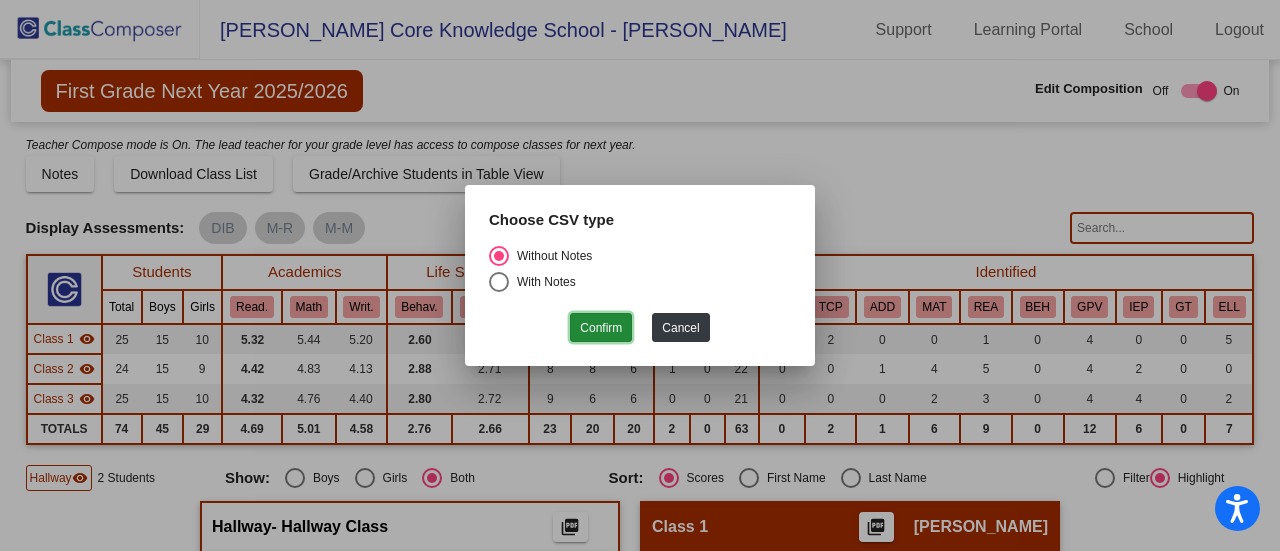 click on "Confirm" at bounding box center (601, 327) 